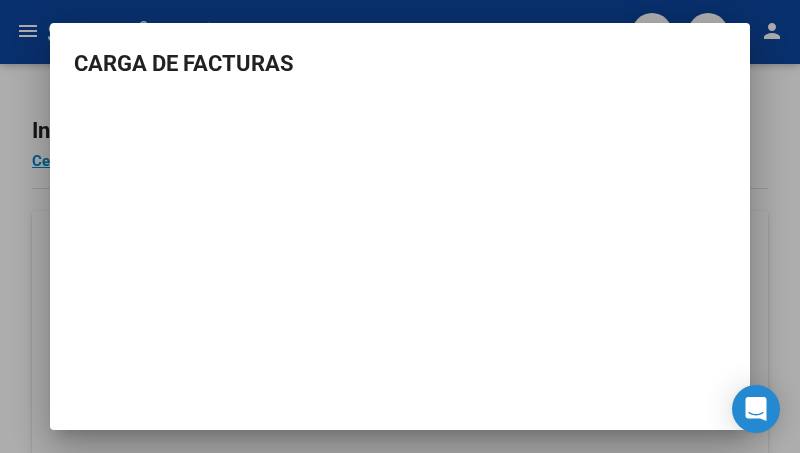 scroll, scrollTop: 0, scrollLeft: 0, axis: both 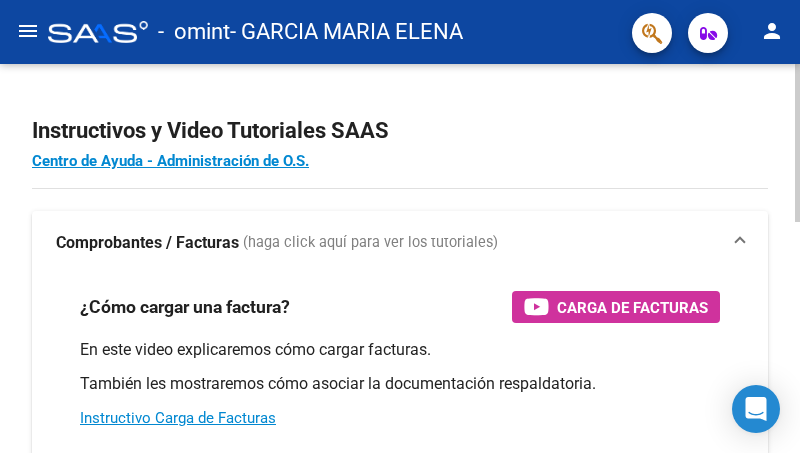 click on "Instructivos y Video Tutoriales SAAS Centro de Ayuda - Administración de O.S. Comprobantes / Facturas     (haga click aquí para ver los tutoriales) ¿Cómo cargar una factura?    Carga de Facturas En este video explicaremos cómo cargar facturas. También les mostraremos cómo asociar la documentación respaldatoria. Instructivo Carga de Facturas ¿Cómo cargar una factura de integración?    Carga de Facturas Integración En este video explicaremos cómo cargar una factura de integración (discapacidad). También les mostraremos cómo asociar la documentación respaldatoria y el legajo del afiliado. Instructivo Carga de Facturas con Recupero x Integración ¿Cómo editar una factura de integración?    Edición de Facturas de integración En este video explicaremos cómo editar una factura que ya habíamos cargado. Les mostraremos cómo asociar la documentación respaldatoria y la trazabilidad." 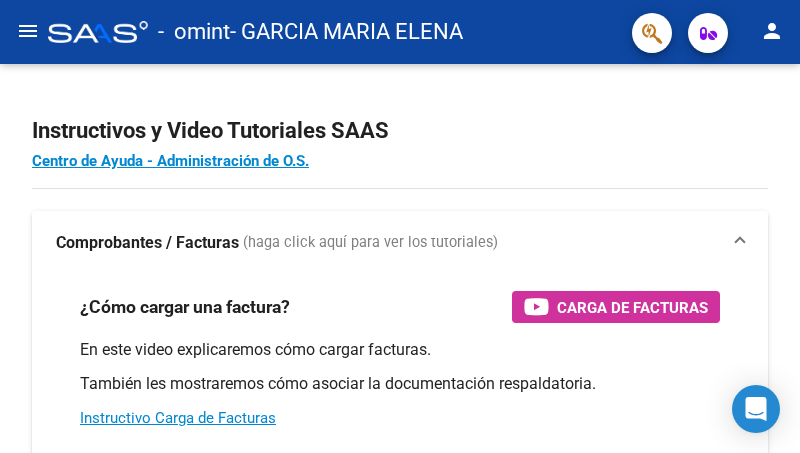 click on "menu" 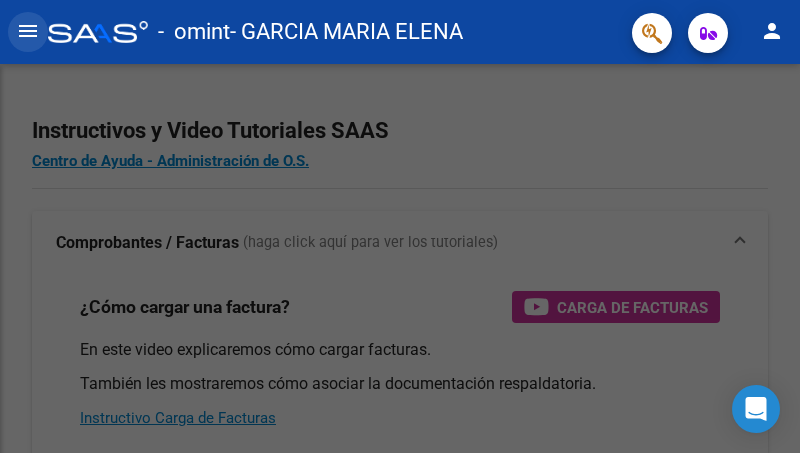click on "menu" 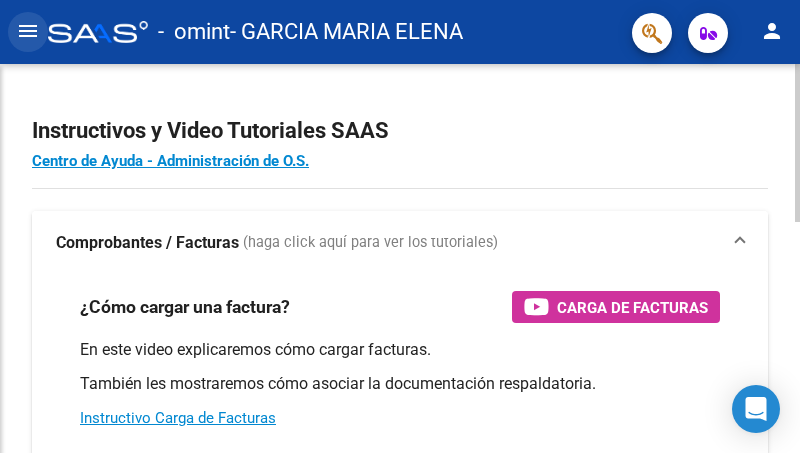 click on "Comprobantes / Facturas     (haga click aquí para ver los tutoriales)" at bounding box center [400, 243] 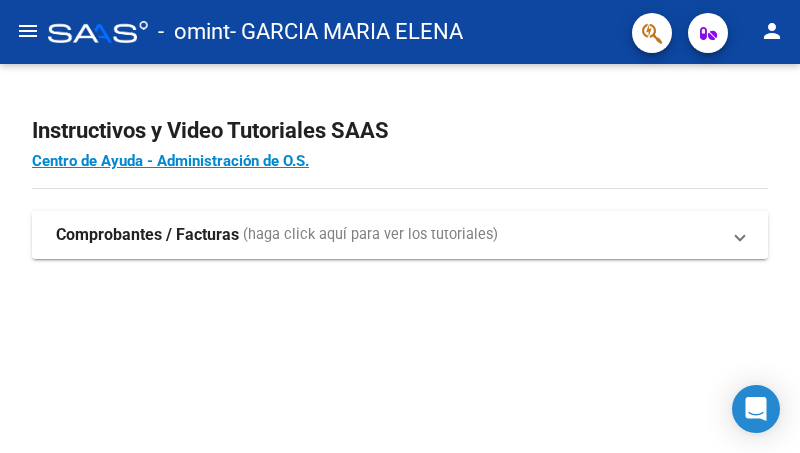 scroll, scrollTop: 0, scrollLeft: 0, axis: both 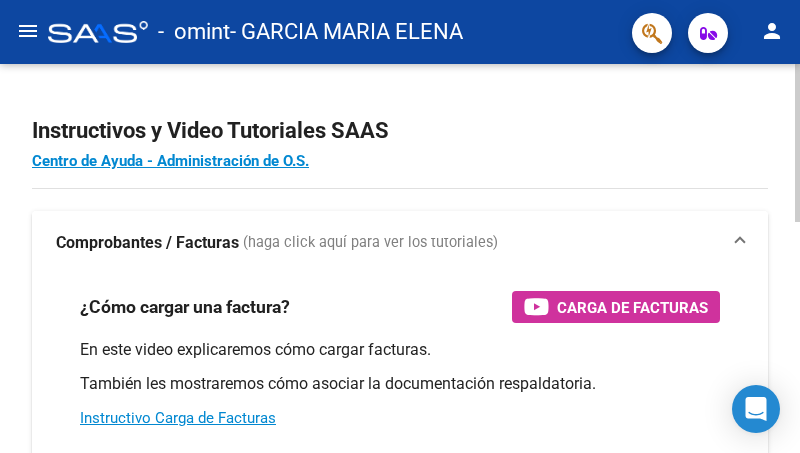 click 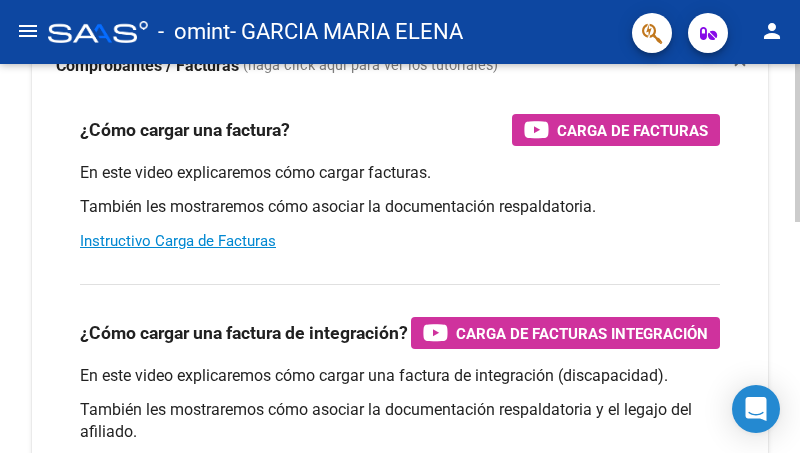 click 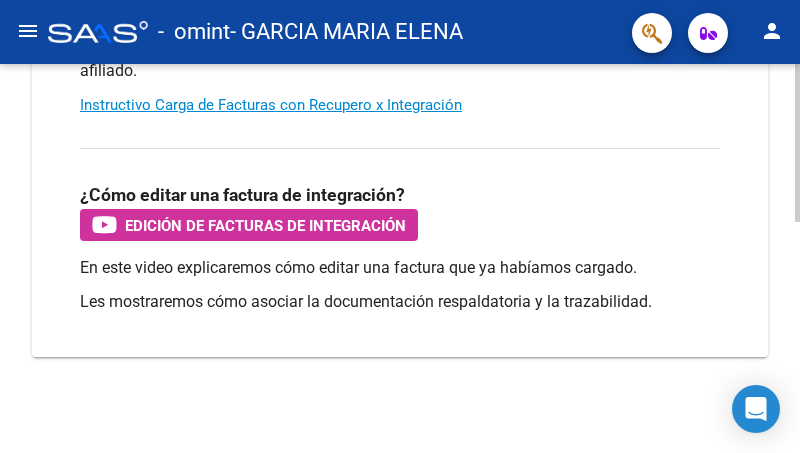 click 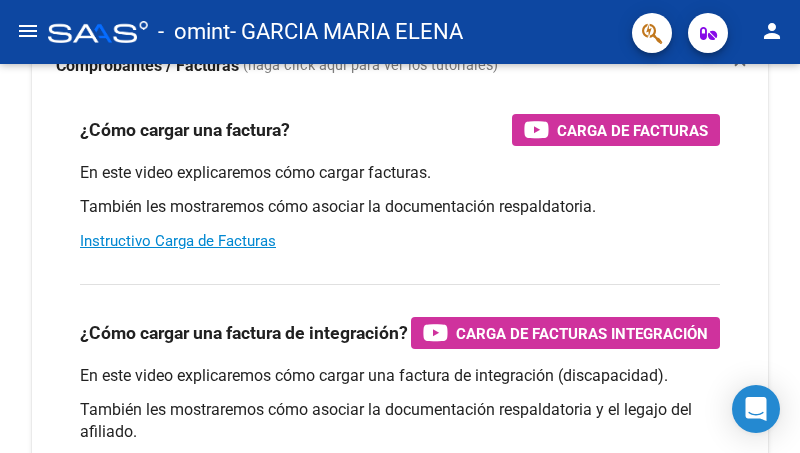 click 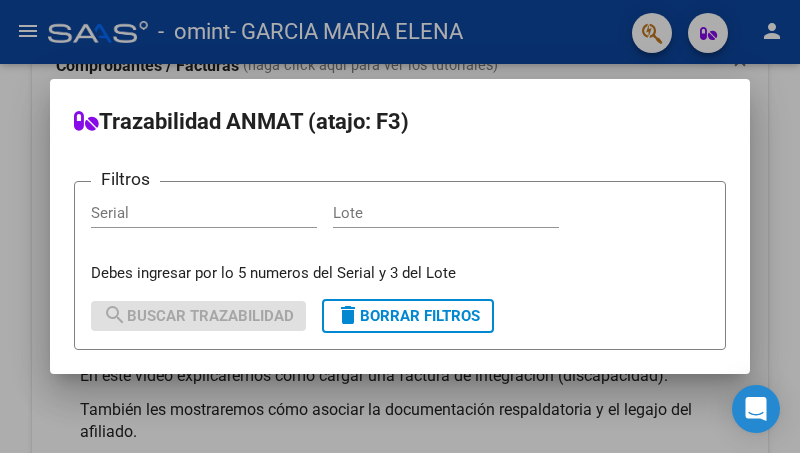 click at bounding box center (400, 226) 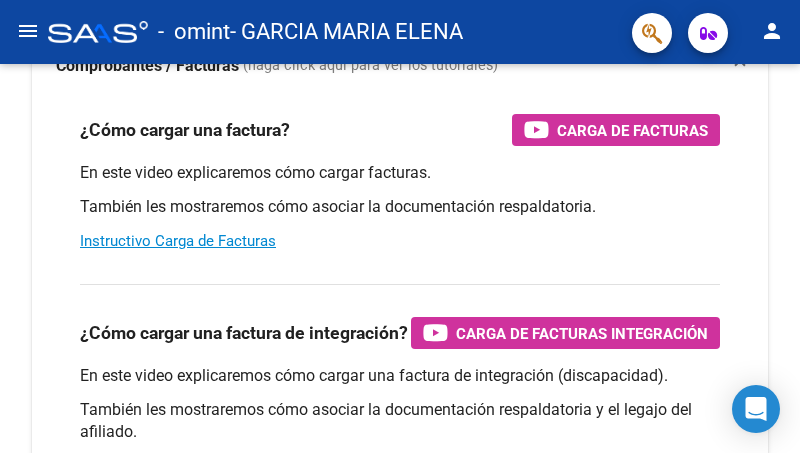 click on "menu" 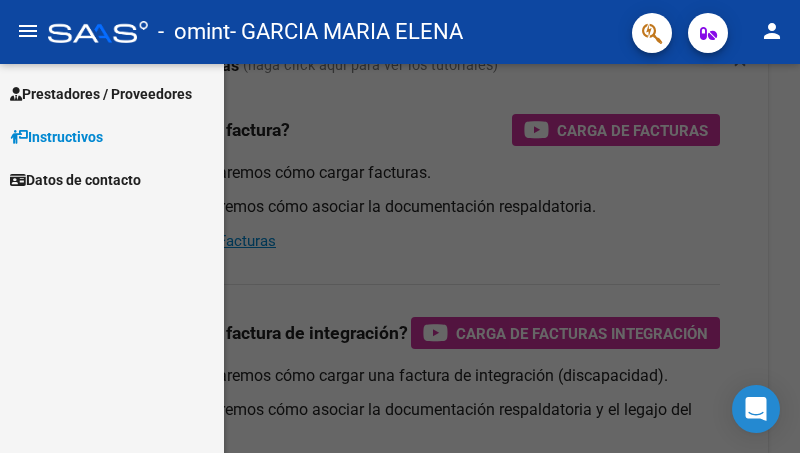 click on "menu" 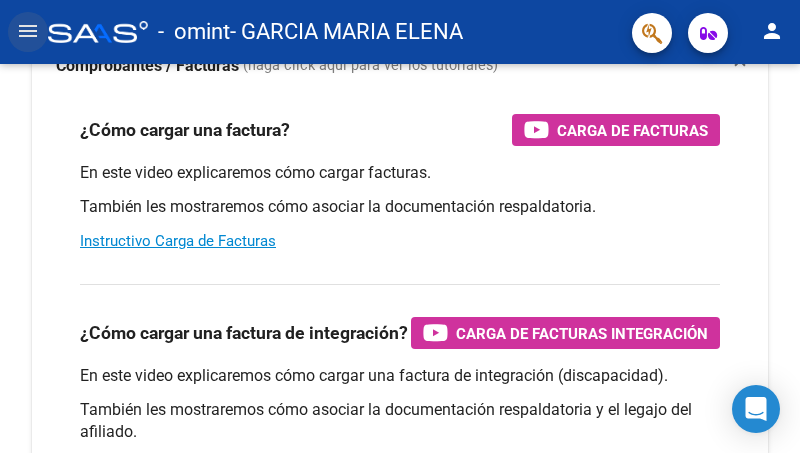 click on "menu" 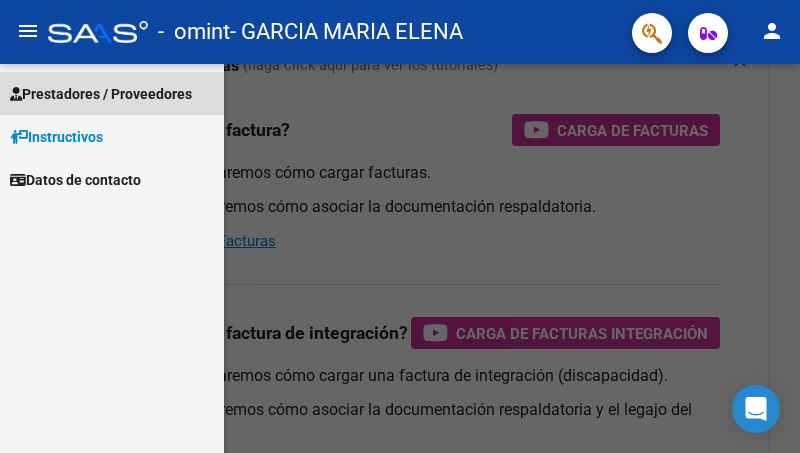 click on "Prestadores / Proveedores" at bounding box center (101, 94) 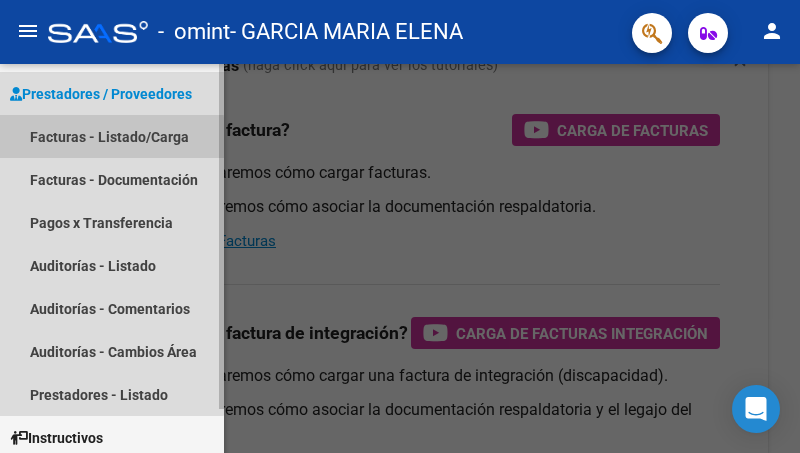 click on "Facturas - Listado/Carga" at bounding box center (112, 136) 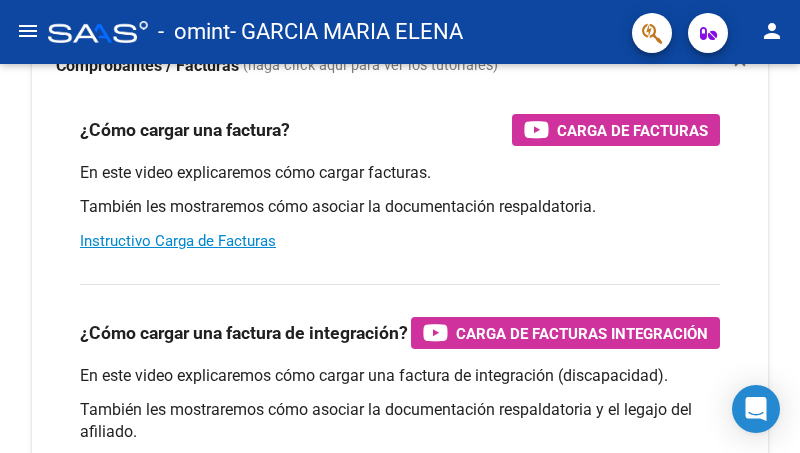 click 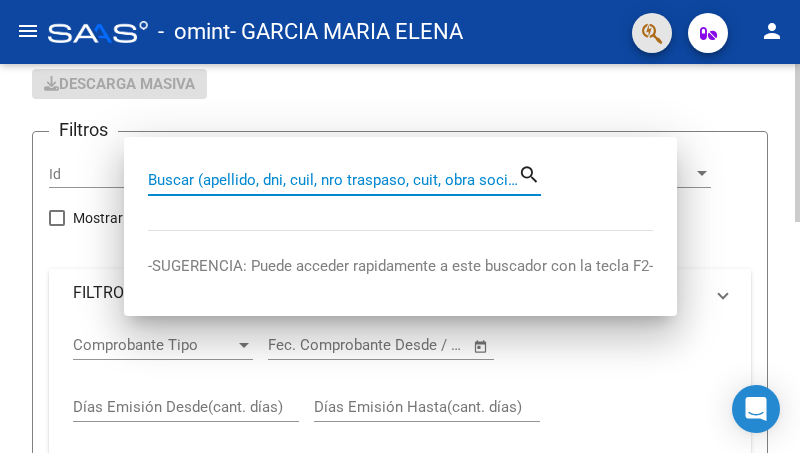click 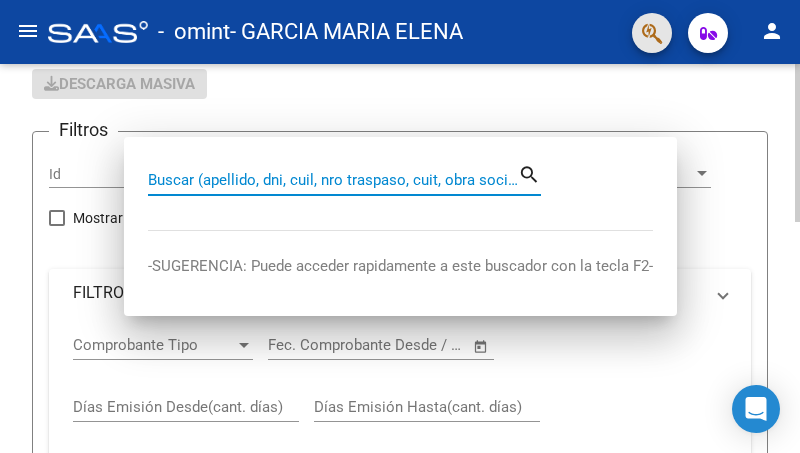 click 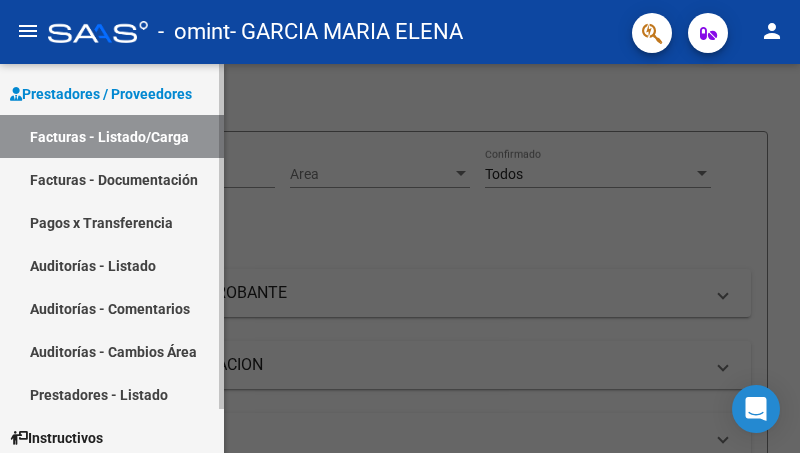 click on "Facturas - Listado/Carga" at bounding box center [112, 136] 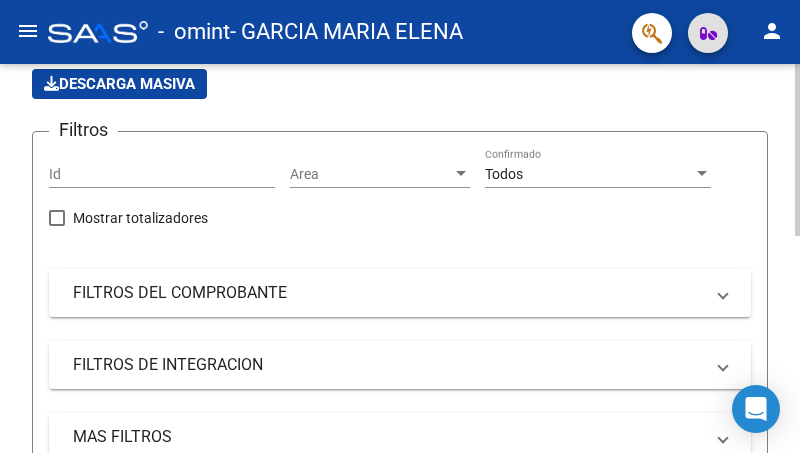 click 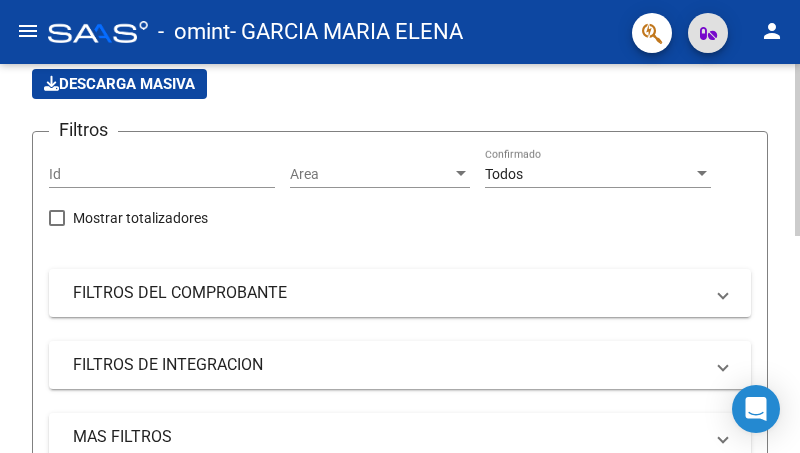 click 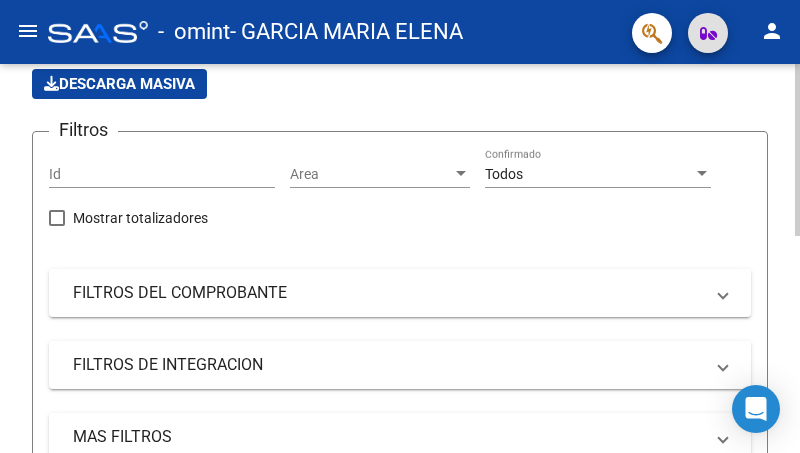 click 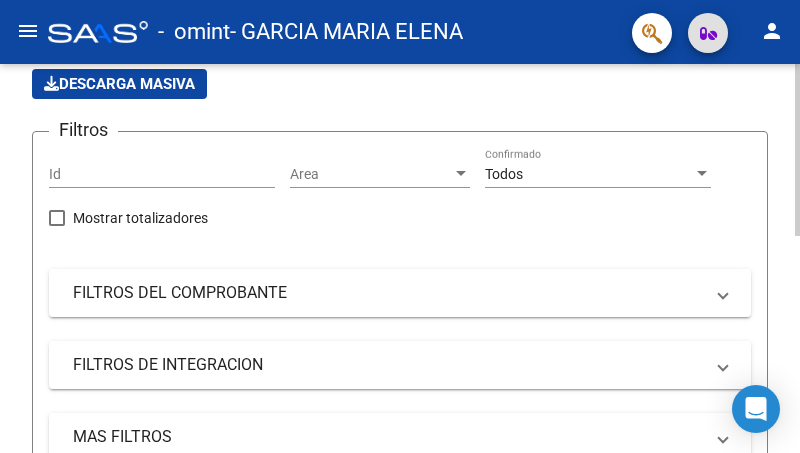 click 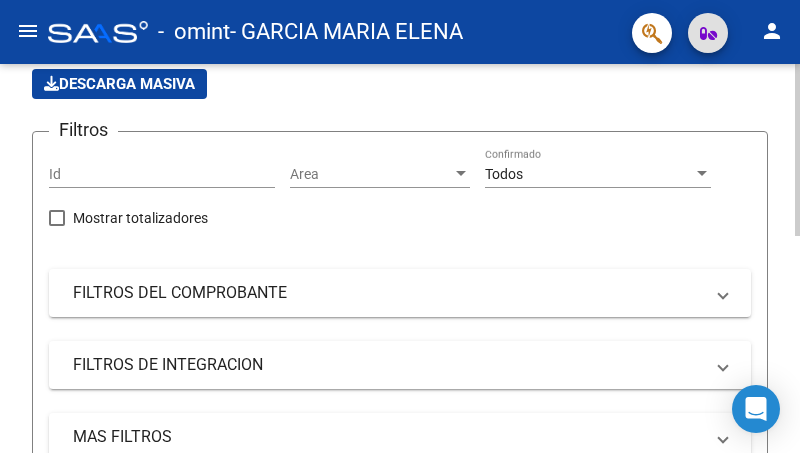 click 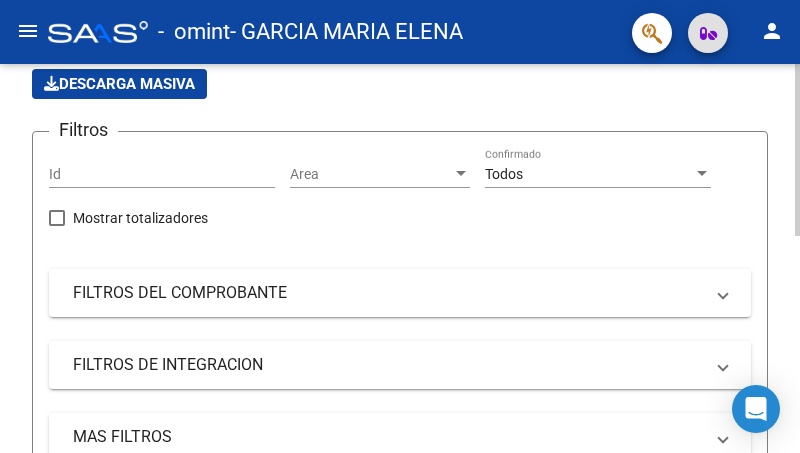 click on "Cargar Comprobante" 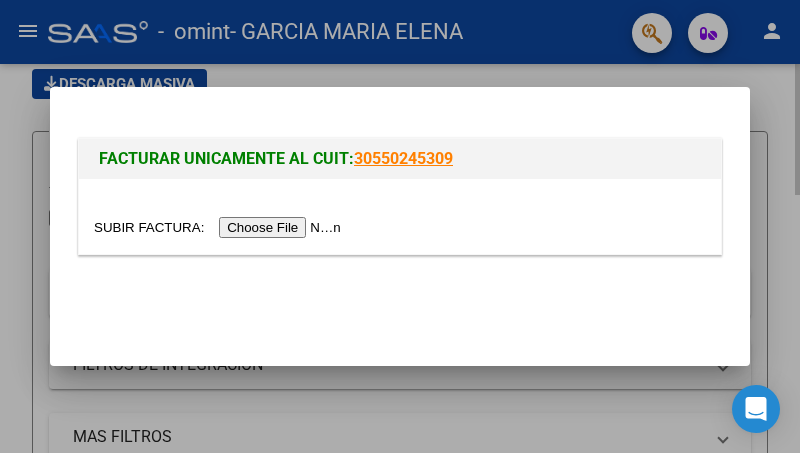 scroll, scrollTop: 0, scrollLeft: 0, axis: both 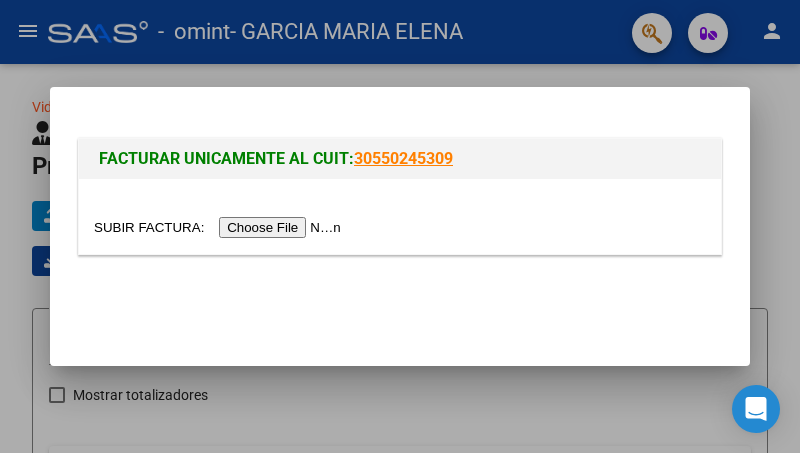 click at bounding box center (220, 227) 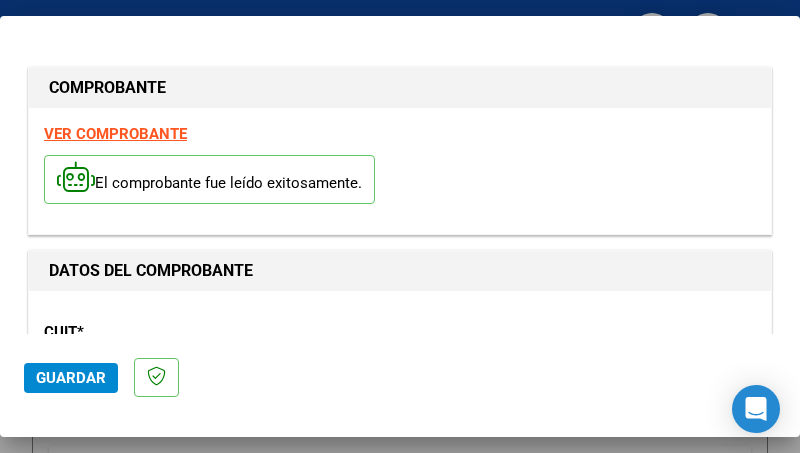 scroll, scrollTop: 120, scrollLeft: 0, axis: vertical 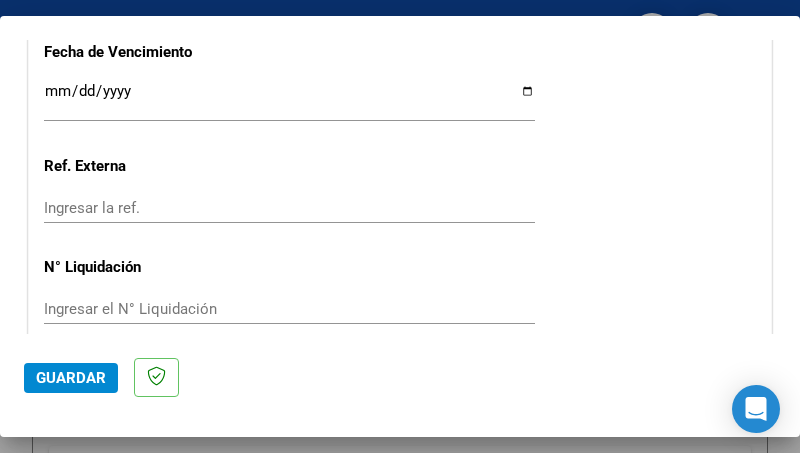 click on "Ingresar la fecha" at bounding box center [289, 99] 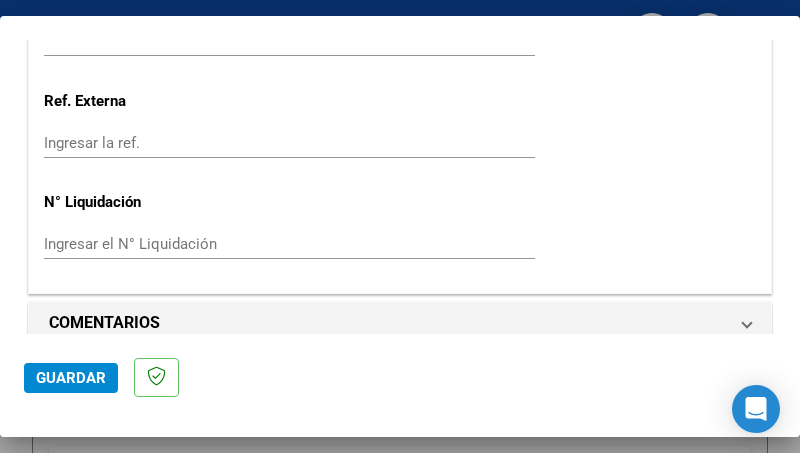 click on "Guardar" 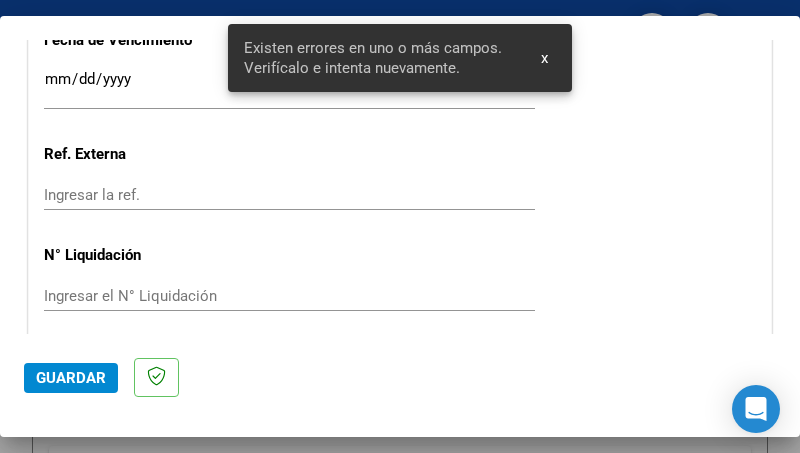 scroll, scrollTop: 512, scrollLeft: 0, axis: vertical 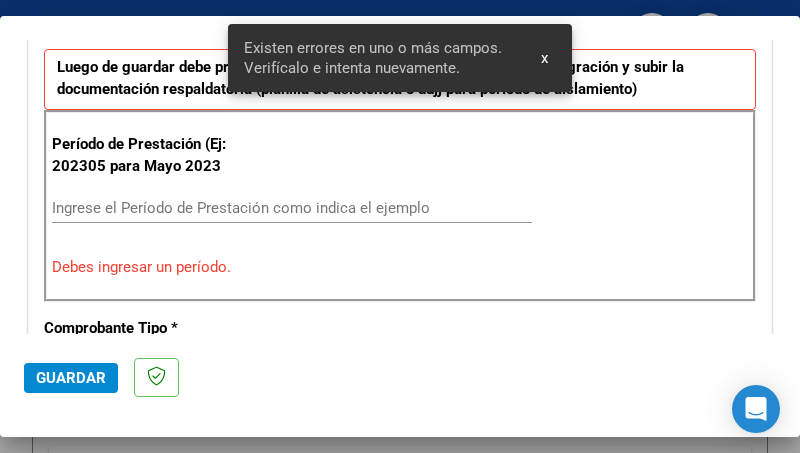 click on "Ingrese el Período de Prestación como indica el ejemplo" at bounding box center [292, 208] 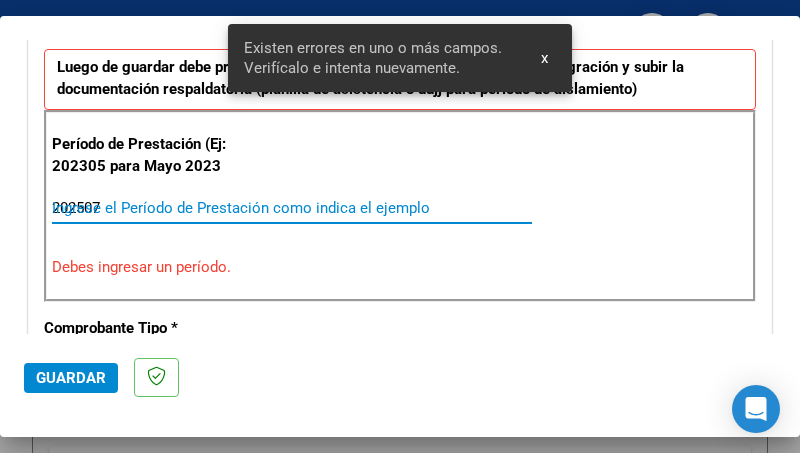 type on "202507" 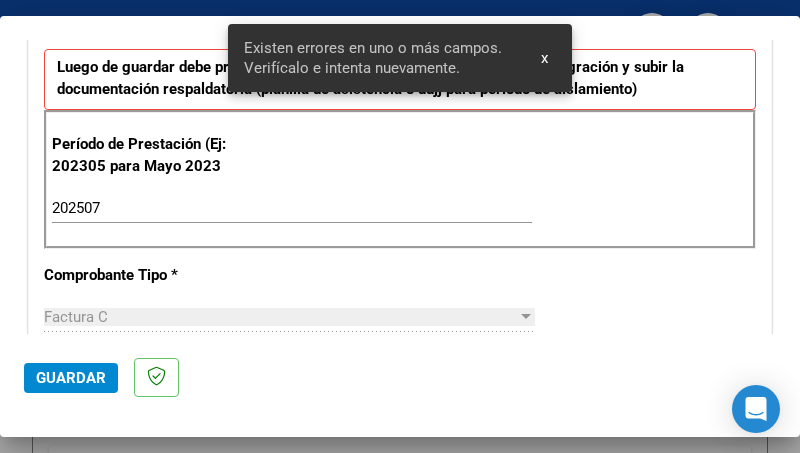 click on "202507 Ingrese el Período de Prestación como indica el ejemplo" at bounding box center [292, 217] 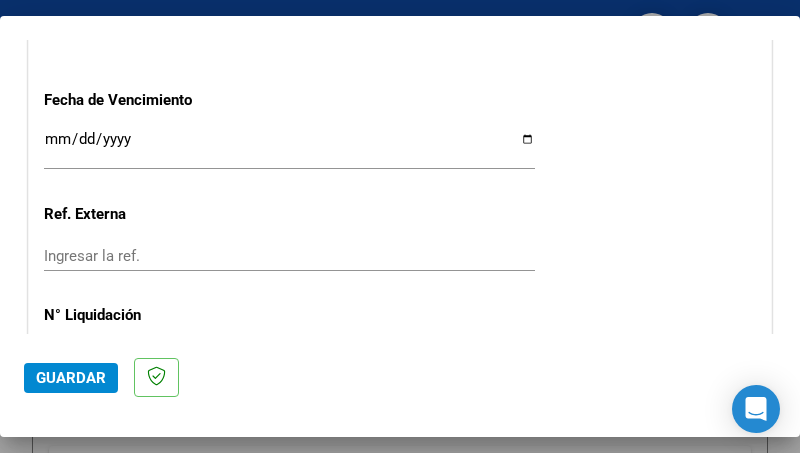 scroll, scrollTop: 1465, scrollLeft: 0, axis: vertical 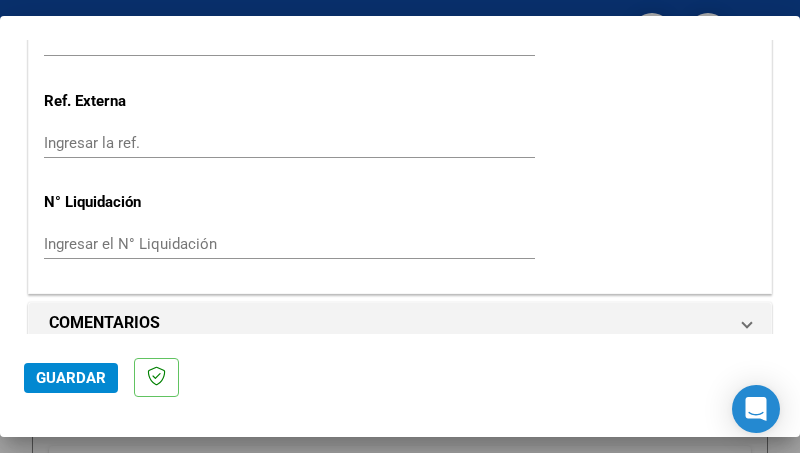 click on "Guardar" 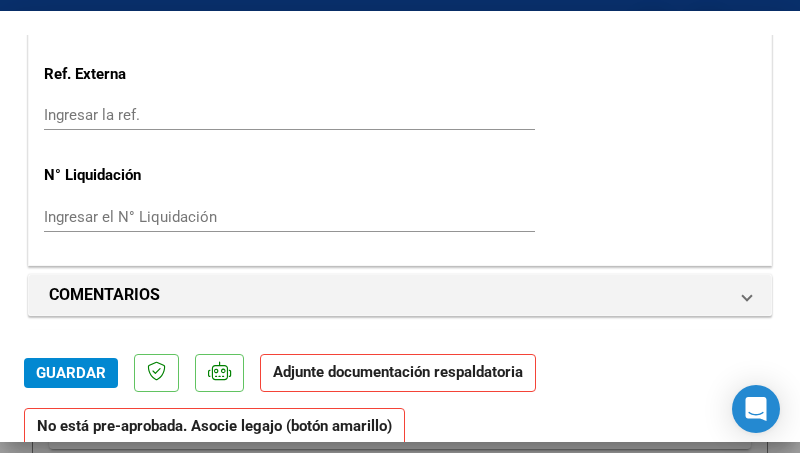 scroll, scrollTop: 240, scrollLeft: 0, axis: vertical 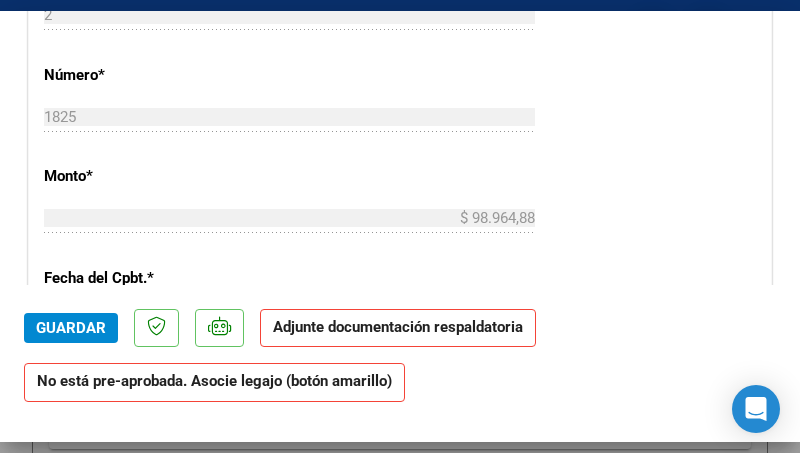 click on "Adjunte documentación respaldatoria" 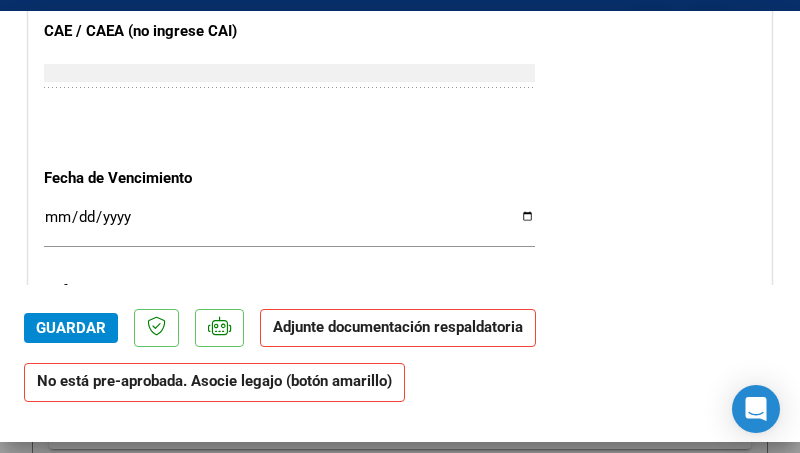 scroll, scrollTop: 1756, scrollLeft: 0, axis: vertical 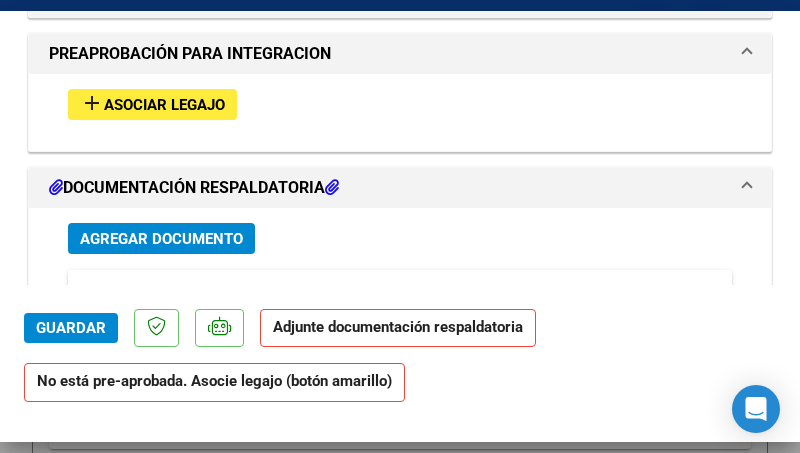 click on "Agregar Documento" at bounding box center (161, 239) 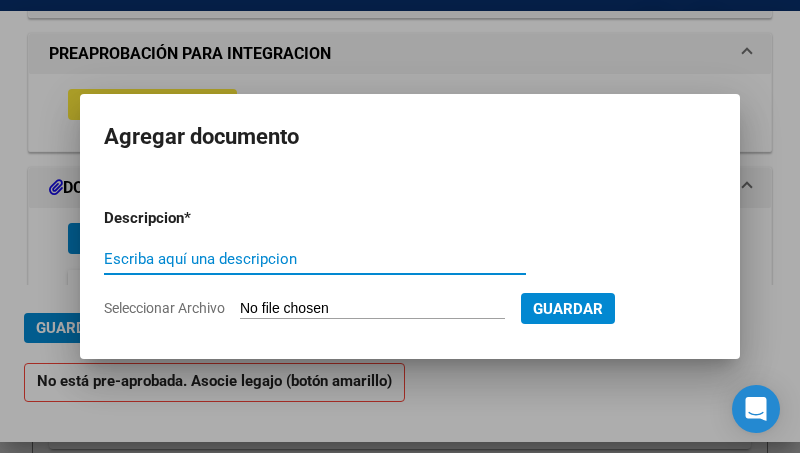 click on "Escriba aquí una descripcion" at bounding box center [315, 259] 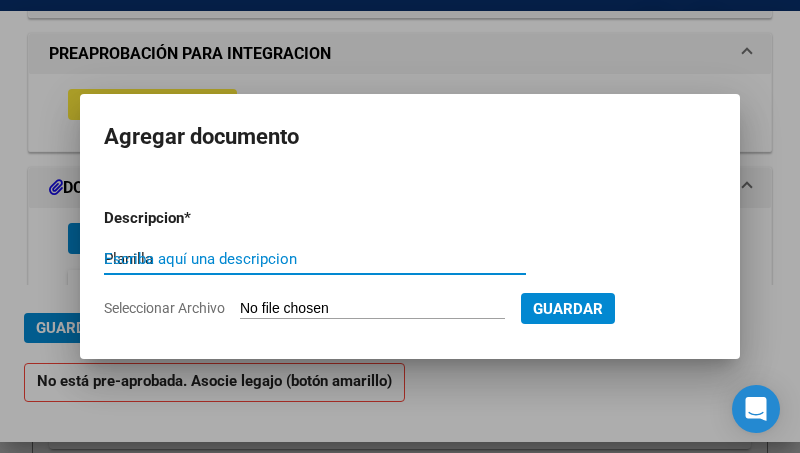 click on "Planilla" at bounding box center (315, 259) 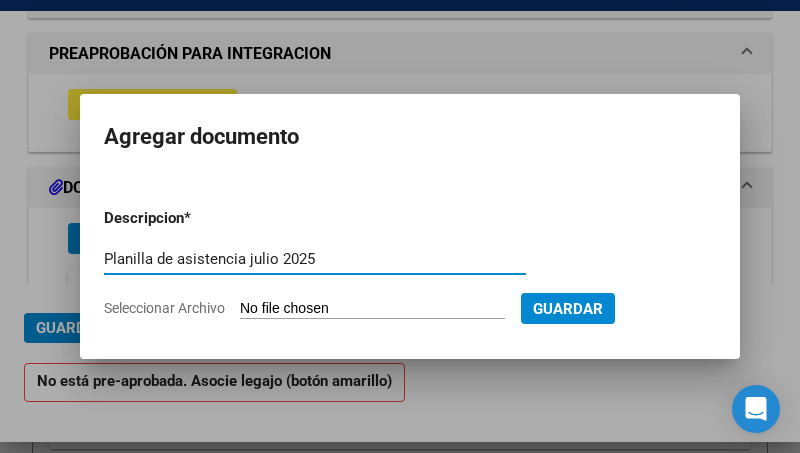 type on "Planilla de asistencia julio 2025" 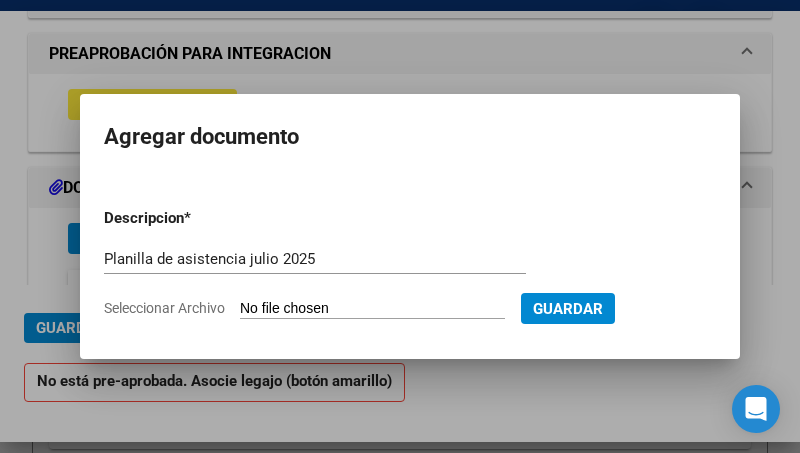 type on "C:\fakepath\Planilla Asistencia Matías R. julio 25.pdf" 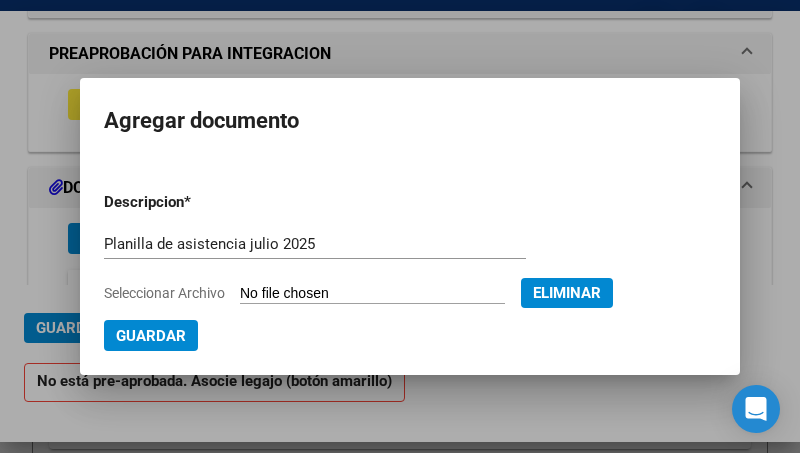 click on "Guardar" at bounding box center [151, 336] 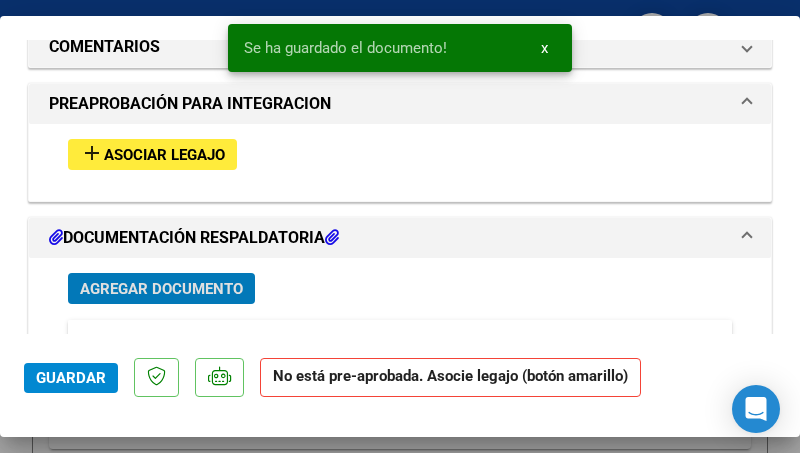 scroll, scrollTop: 0, scrollLeft: 0, axis: both 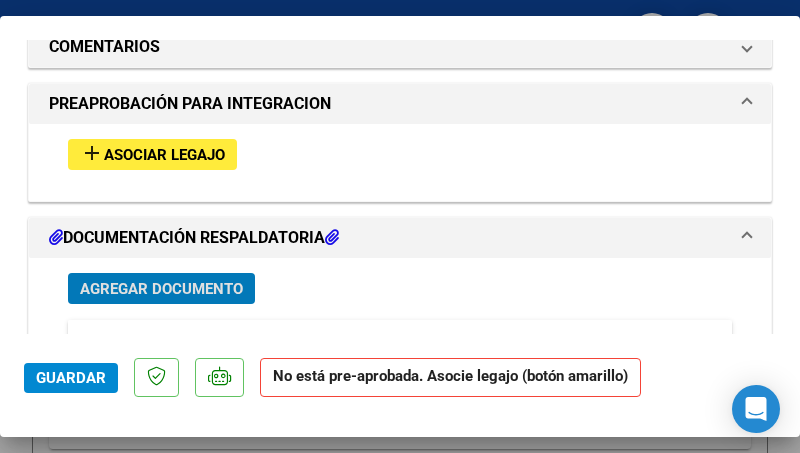 click on "Asociar Legajo" at bounding box center [164, 155] 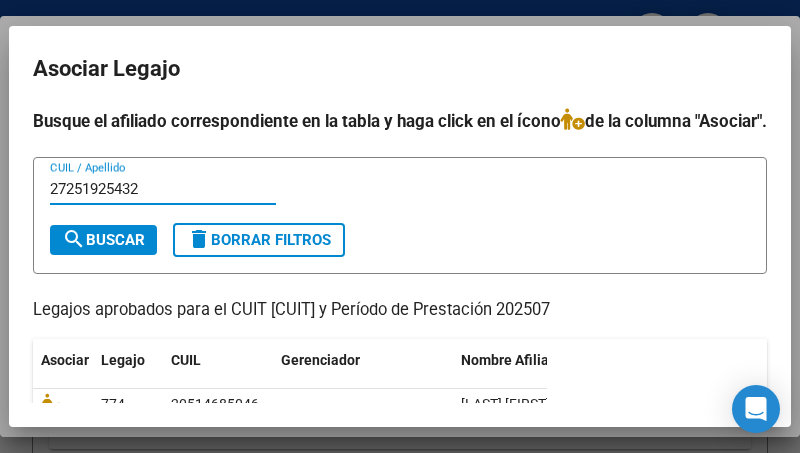 type on "27251925432" 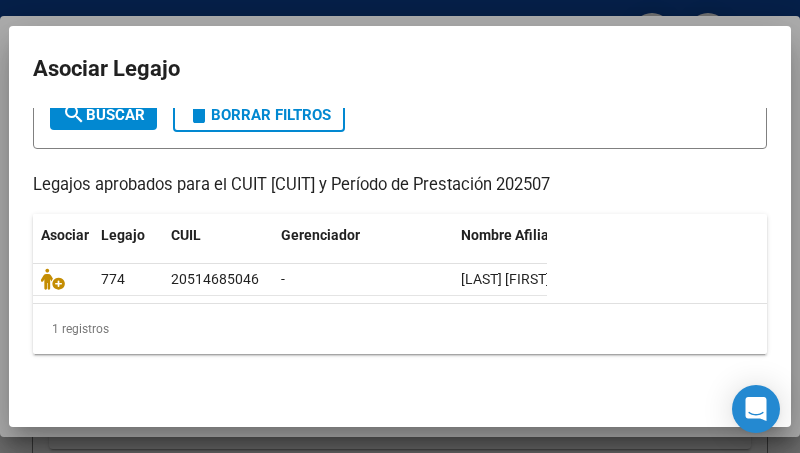 scroll, scrollTop: 184, scrollLeft: 0, axis: vertical 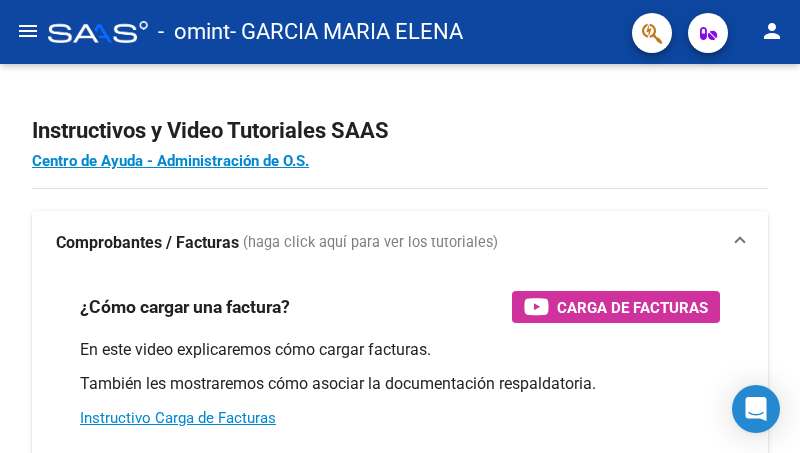 click on "menu" 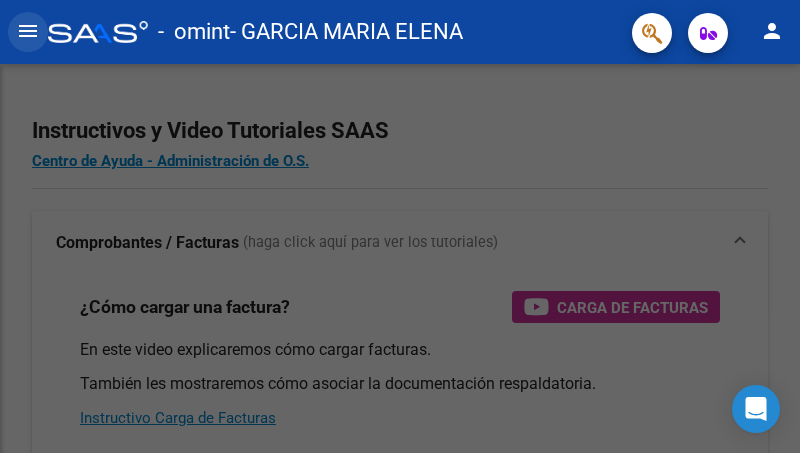 click on "menu" 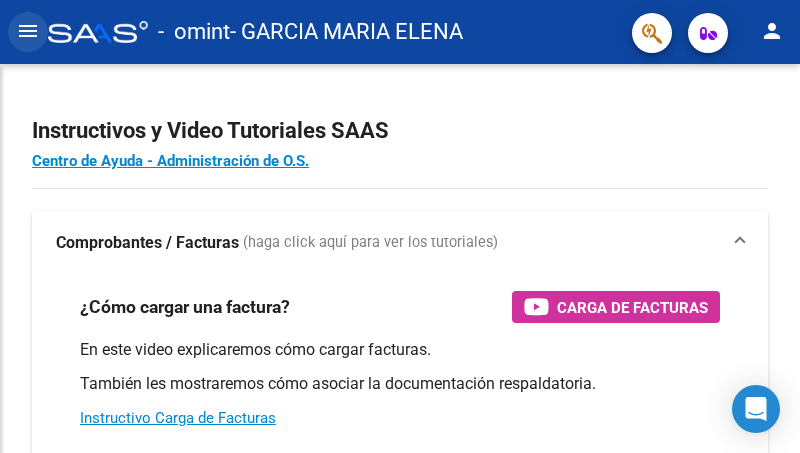 click on "Instructivos y Video Tutoriales SAAS Centro de Ayuda - Administración de O.S. Comprobantes / Facturas     (haga click aquí para ver los tutoriales) ¿Cómo cargar una factura?    Carga de Facturas En este video explicaremos cómo cargar facturas. También les mostraremos cómo asociar la documentación respaldatoria. Instructivo Carga de Facturas ¿Cómo cargar una factura de integración?    Carga de Facturas Integración En este video explicaremos cómo cargar una factura de integración (discapacidad). También les mostraremos cómo asociar la documentación respaldatoria y el legajo del afiliado. Instructivo Carga de Facturas con Recupero x Integración ¿Cómo editar una factura de integración?    Edición de Facturas de integración En este video explicaremos cómo editar una factura que ya habíamos cargado. Les mostraremos cómo asociar la documentación respaldatoria y la trazabilidad." 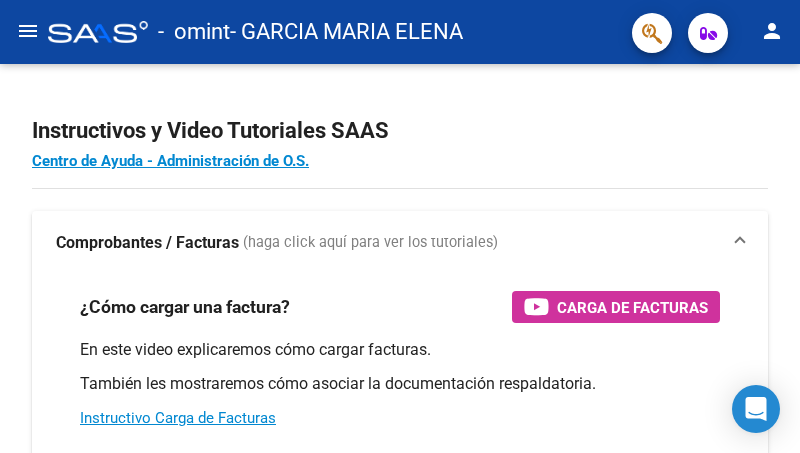 click on "Instructivos y Video Tutoriales SAAS Centro de Ayuda - Administración de O.S. Comprobantes / Facturas     (haga click aquí para ver los tutoriales) ¿Cómo cargar una factura?    Carga de Facturas En este video explicaremos cómo cargar facturas. También les mostraremos cómo asociar la documentación respaldatoria. Instructivo Carga de Facturas ¿Cómo cargar una factura de integración?    Carga de Facturas Integración En este video explicaremos cómo cargar una factura de integración (discapacidad). También les mostraremos cómo asociar la documentación respaldatoria y el legajo del afiliado. Instructivo Carga de Facturas con Recupero x Integración ¿Cómo editar una factura de integración?    Edición de Facturas de integración En este video explicaremos cómo editar una factura que ya habíamos cargado. Les mostraremos cómo asociar la documentación respaldatoria y la trazabilidad." 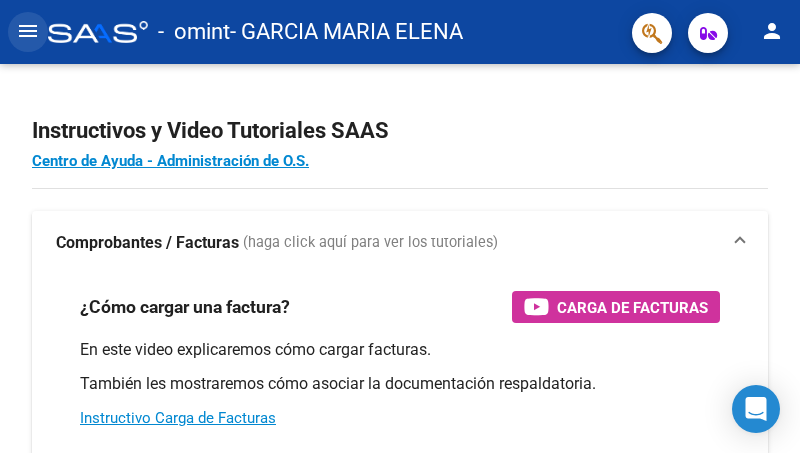 click on "menu" 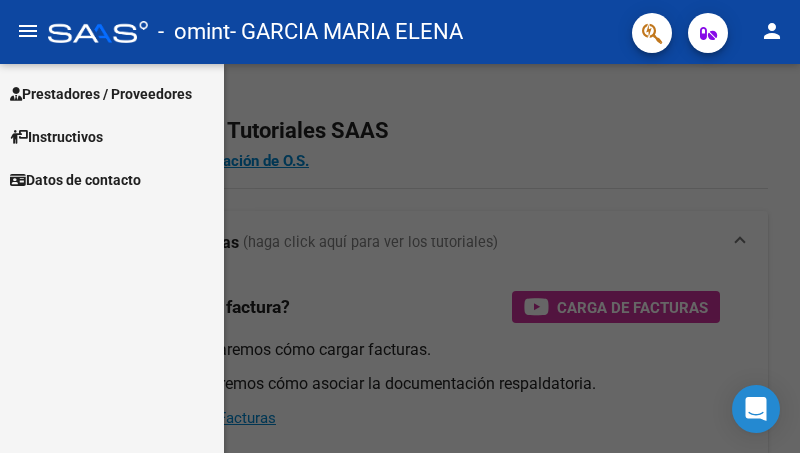 click on "Prestadores / Proveedores" at bounding box center (101, 94) 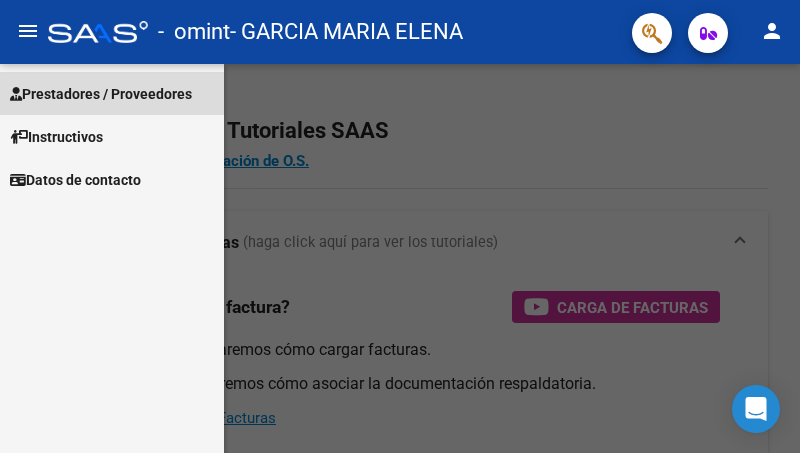 click on "Prestadores / Proveedores" at bounding box center [101, 94] 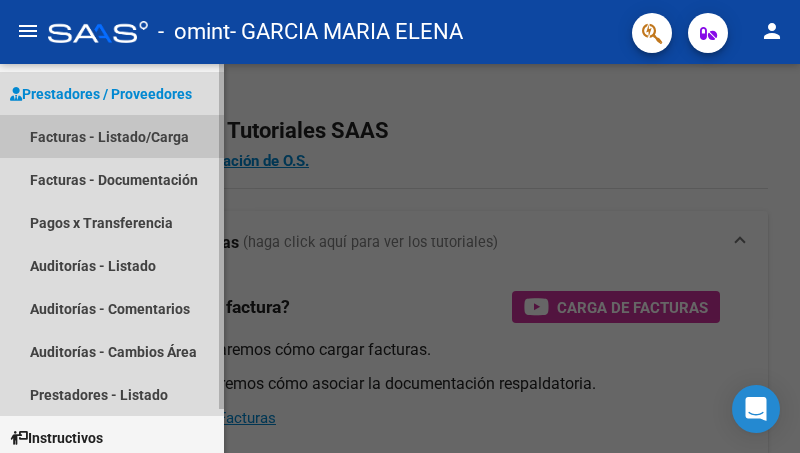 click on "Facturas - Listado/Carga" at bounding box center [112, 136] 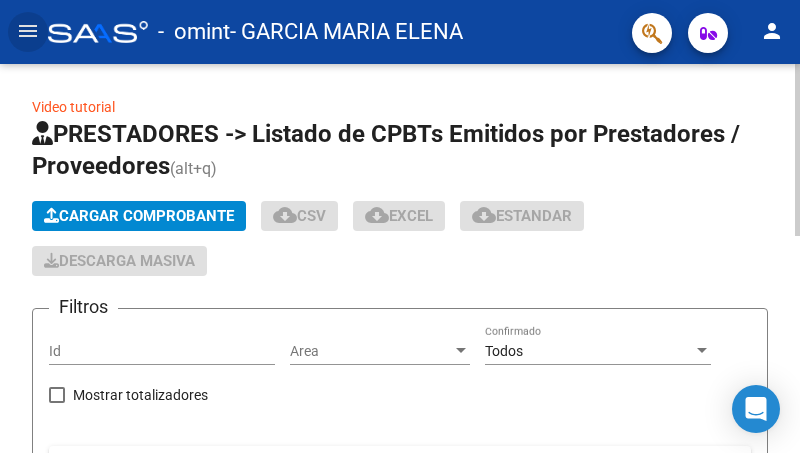 click 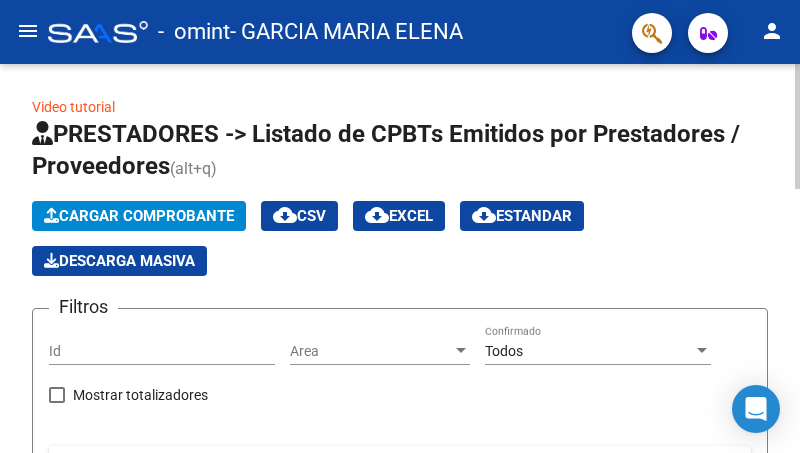 click 